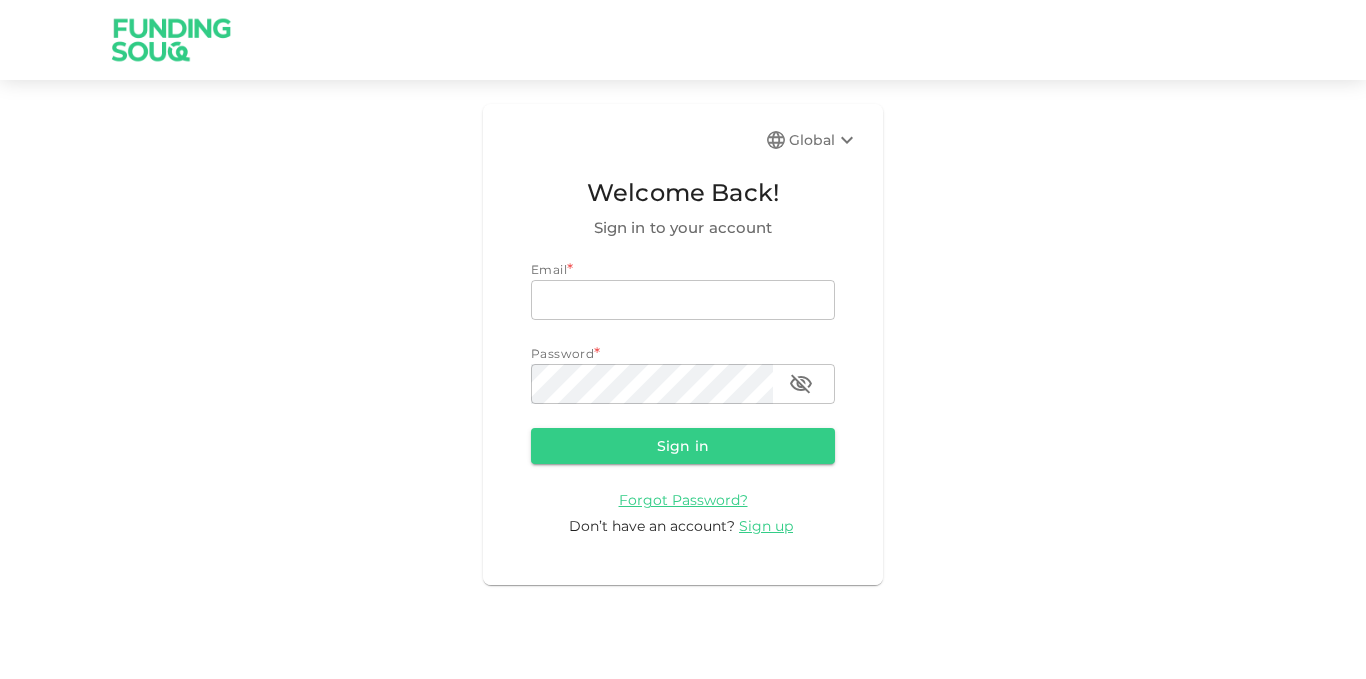 scroll, scrollTop: 0, scrollLeft: 0, axis: both 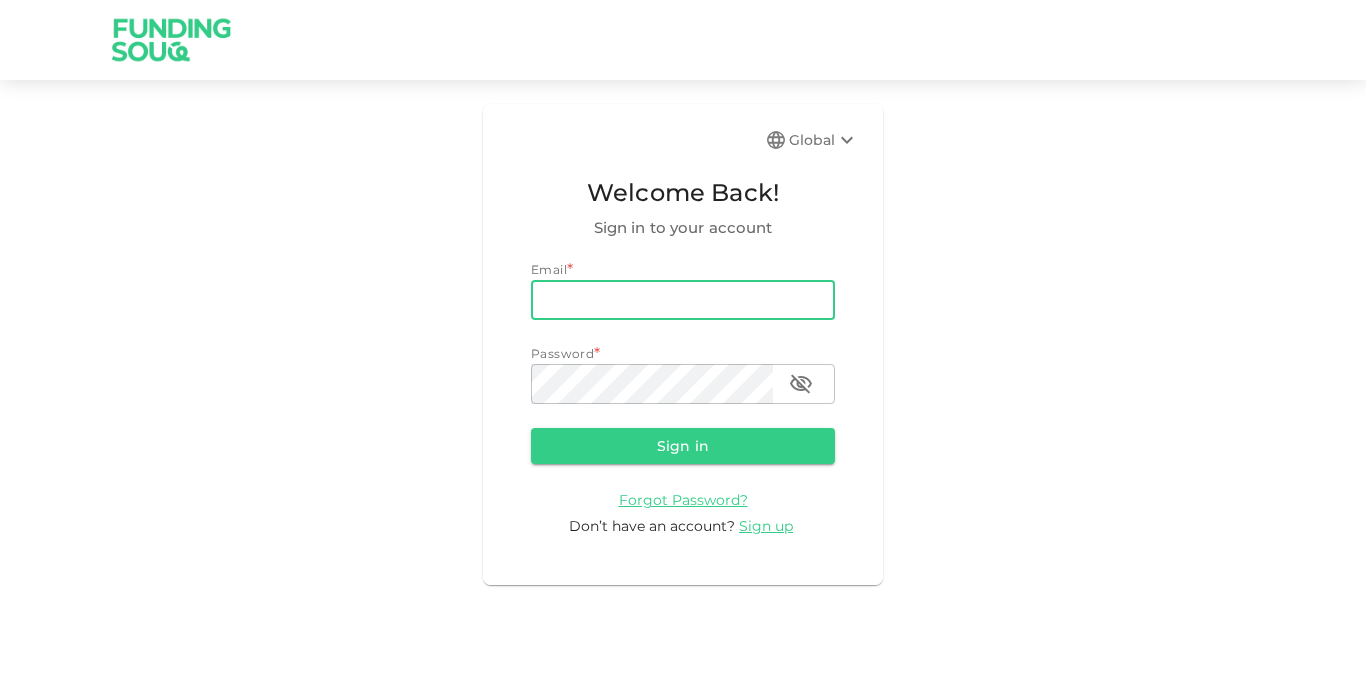 click on "email" at bounding box center [683, 300] 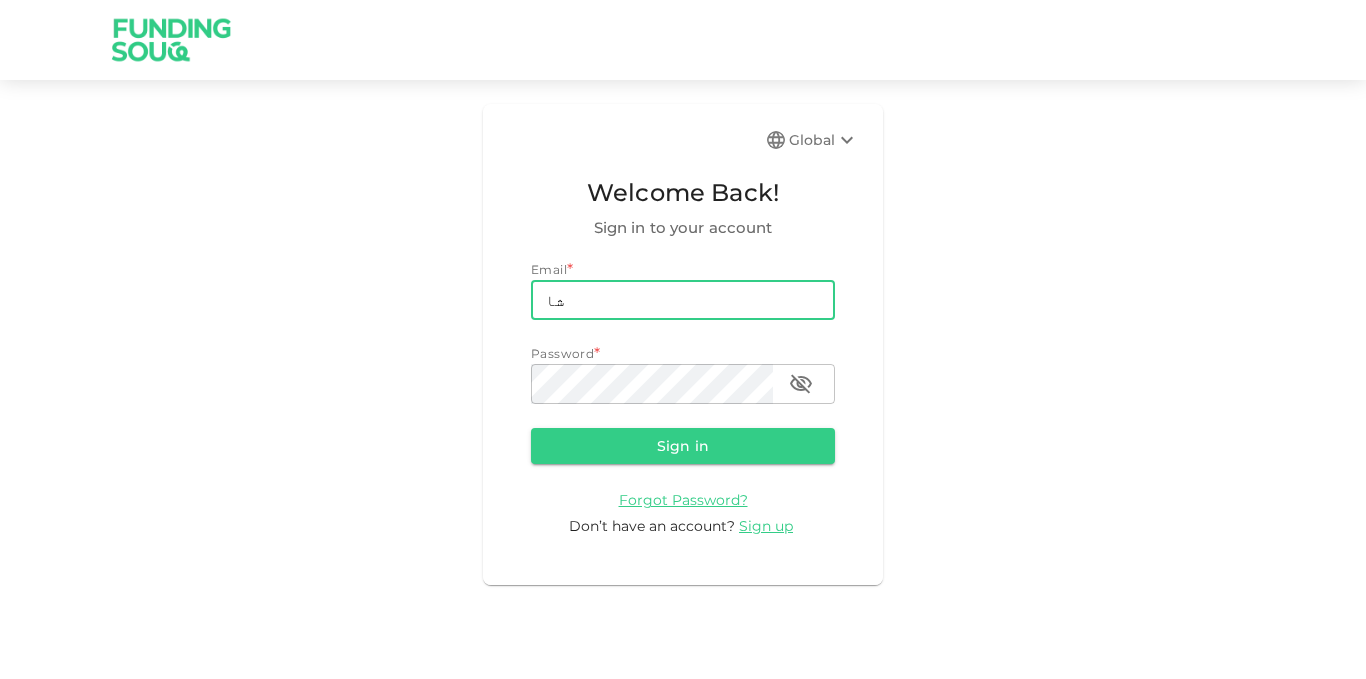 type on "ش" 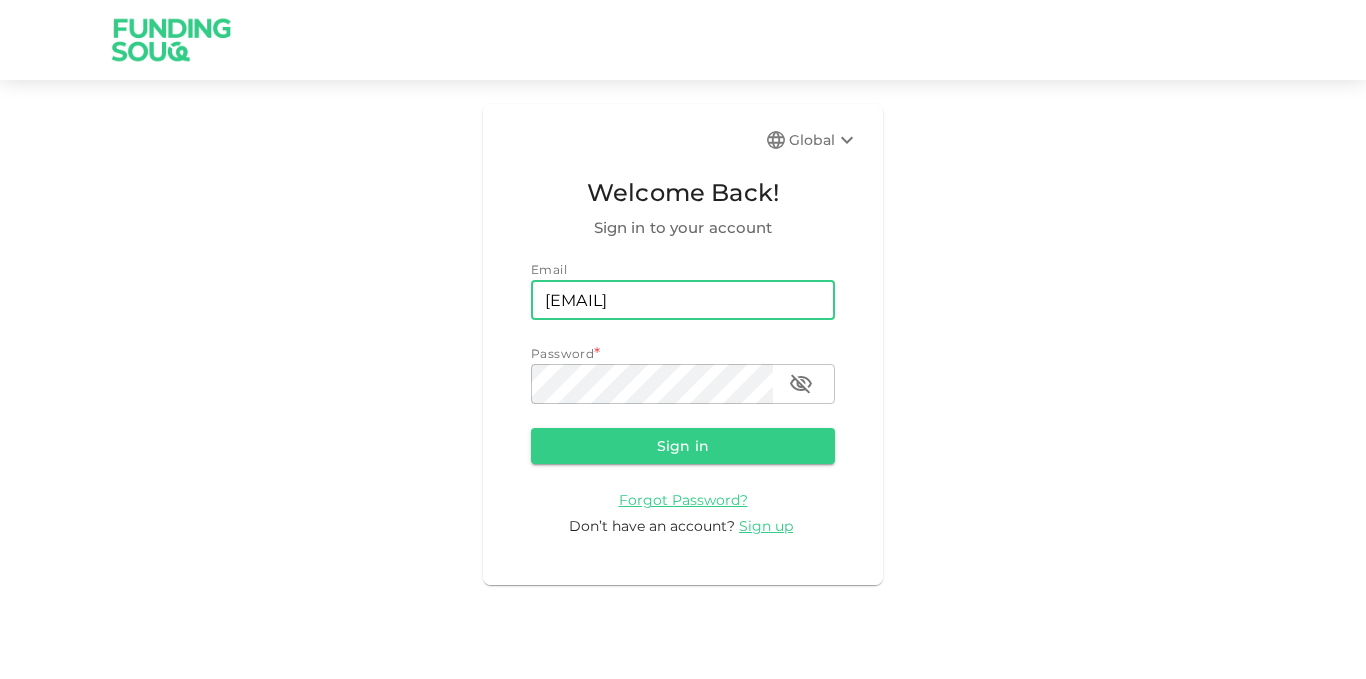 type on "[EMAIL]" 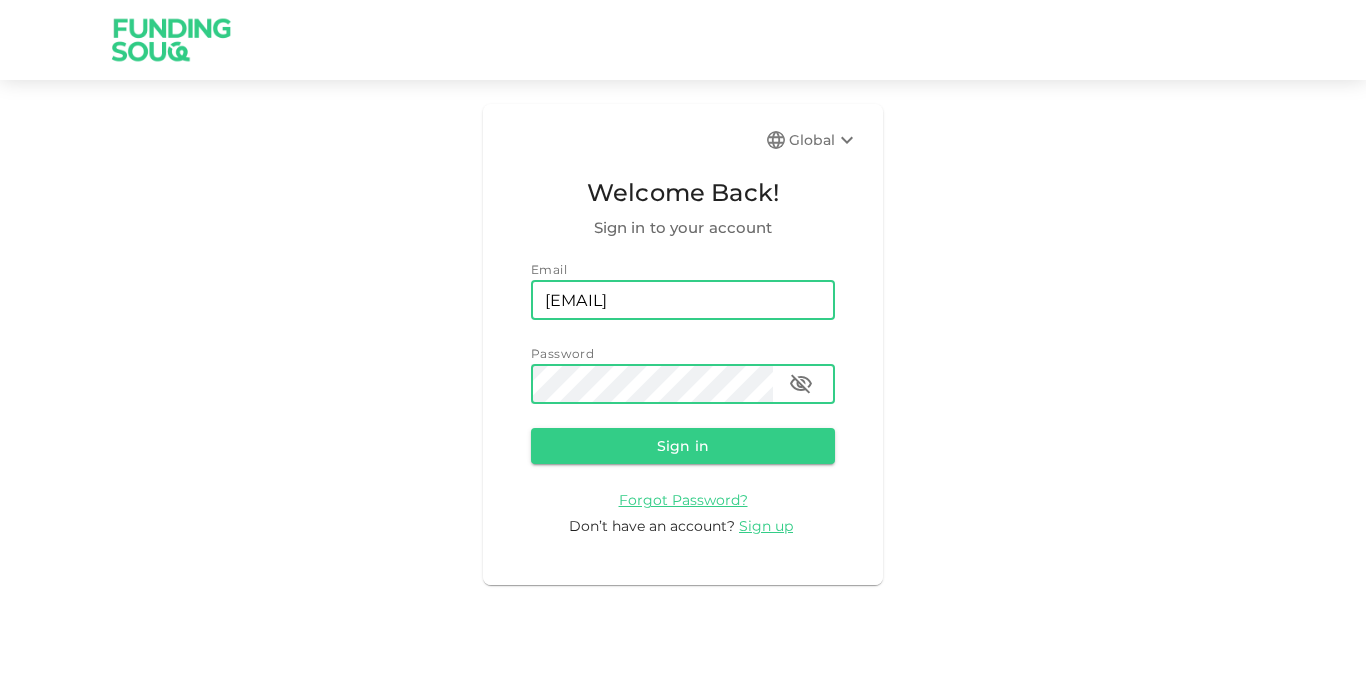 click on "Sign in" at bounding box center (683, 446) 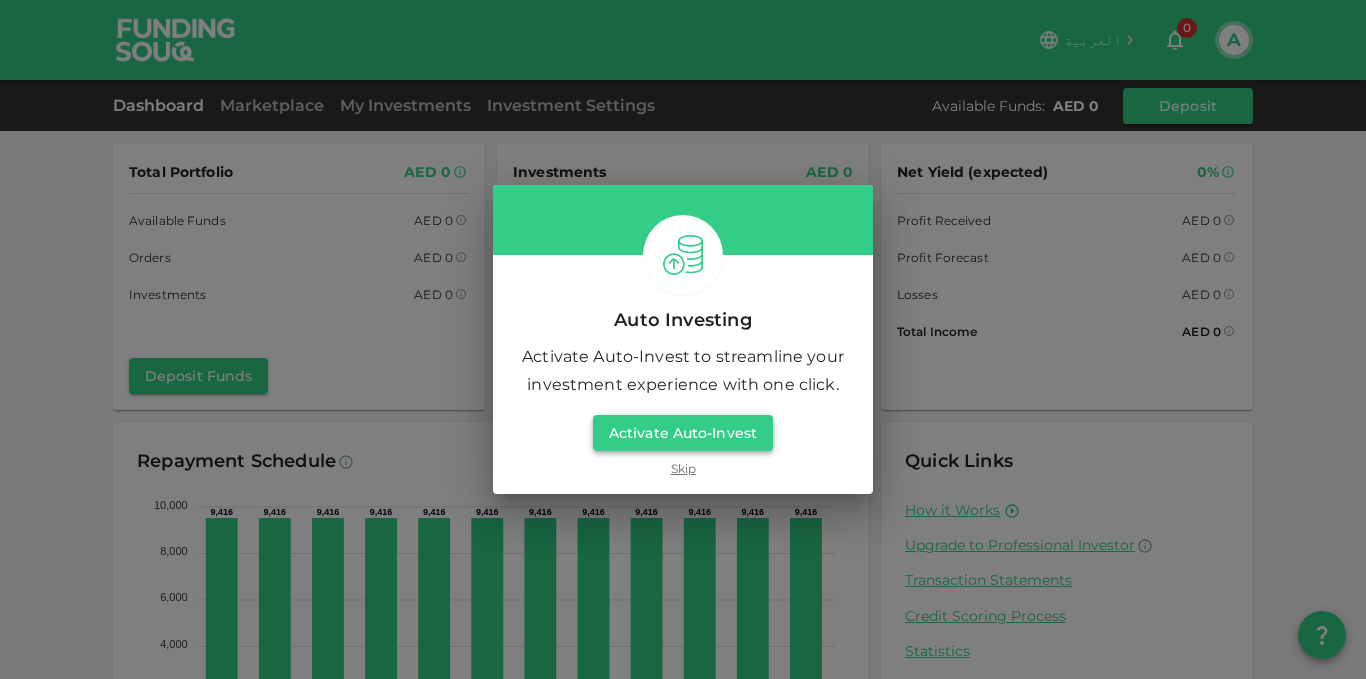 click on "Activate Auto-Invest" at bounding box center (683, 433) 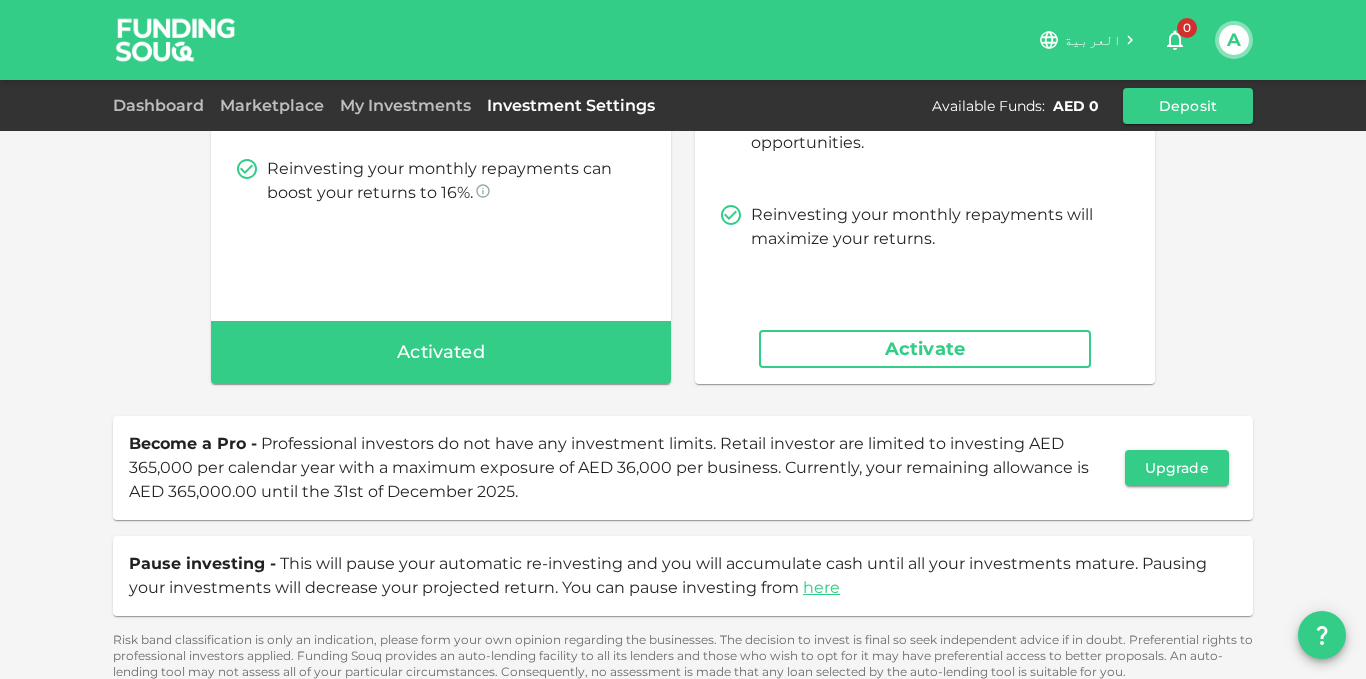 scroll, scrollTop: 451, scrollLeft: 0, axis: vertical 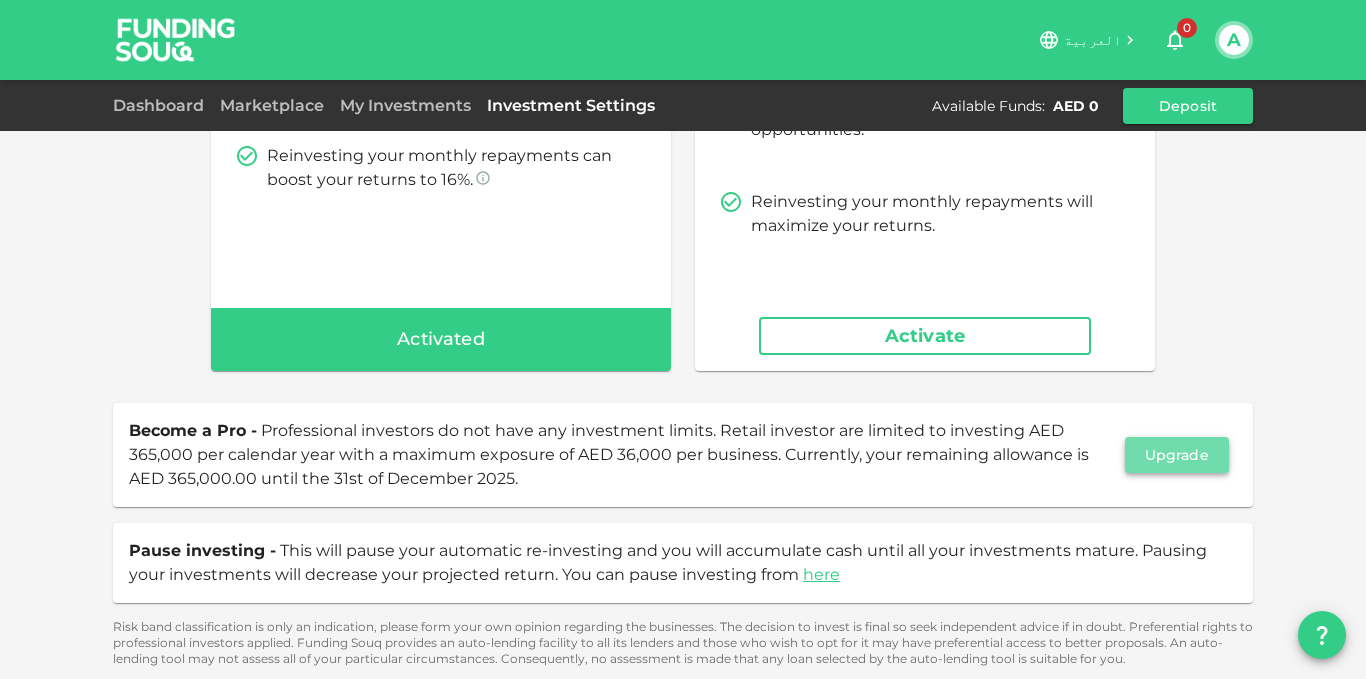 click on "Upgrade" at bounding box center [1177, 455] 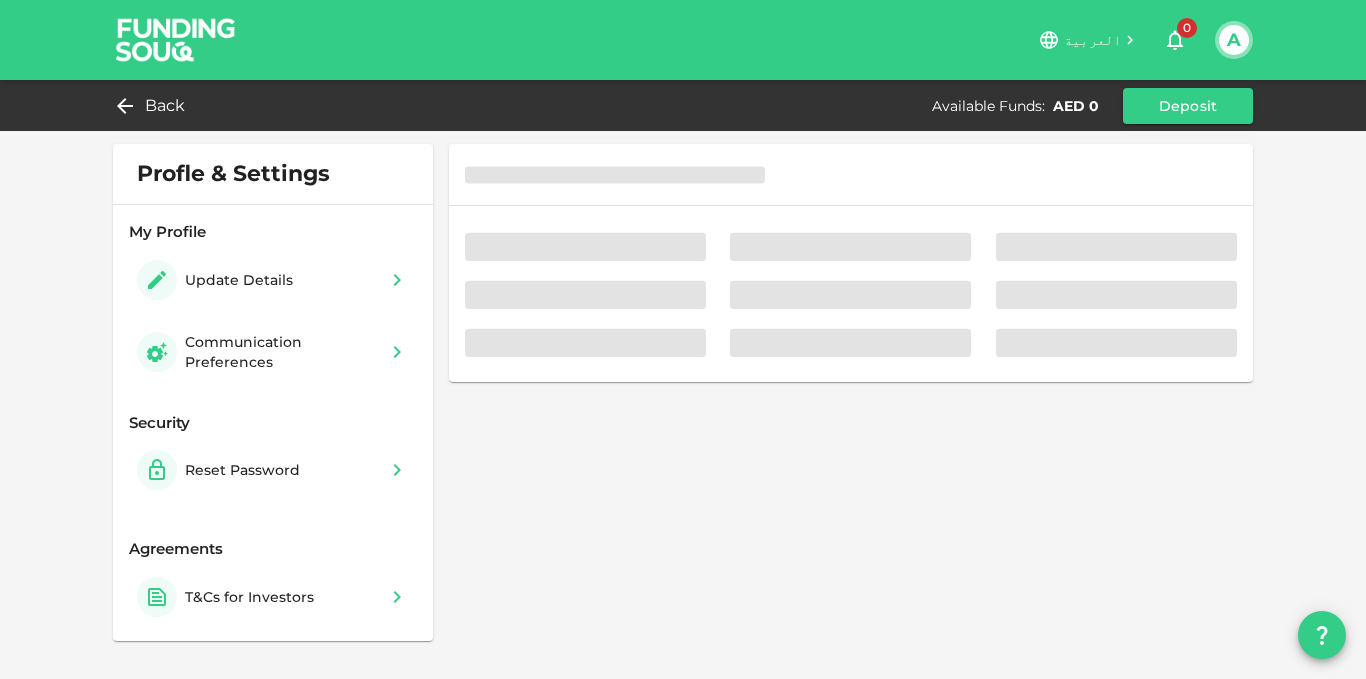 scroll, scrollTop: 0, scrollLeft: 0, axis: both 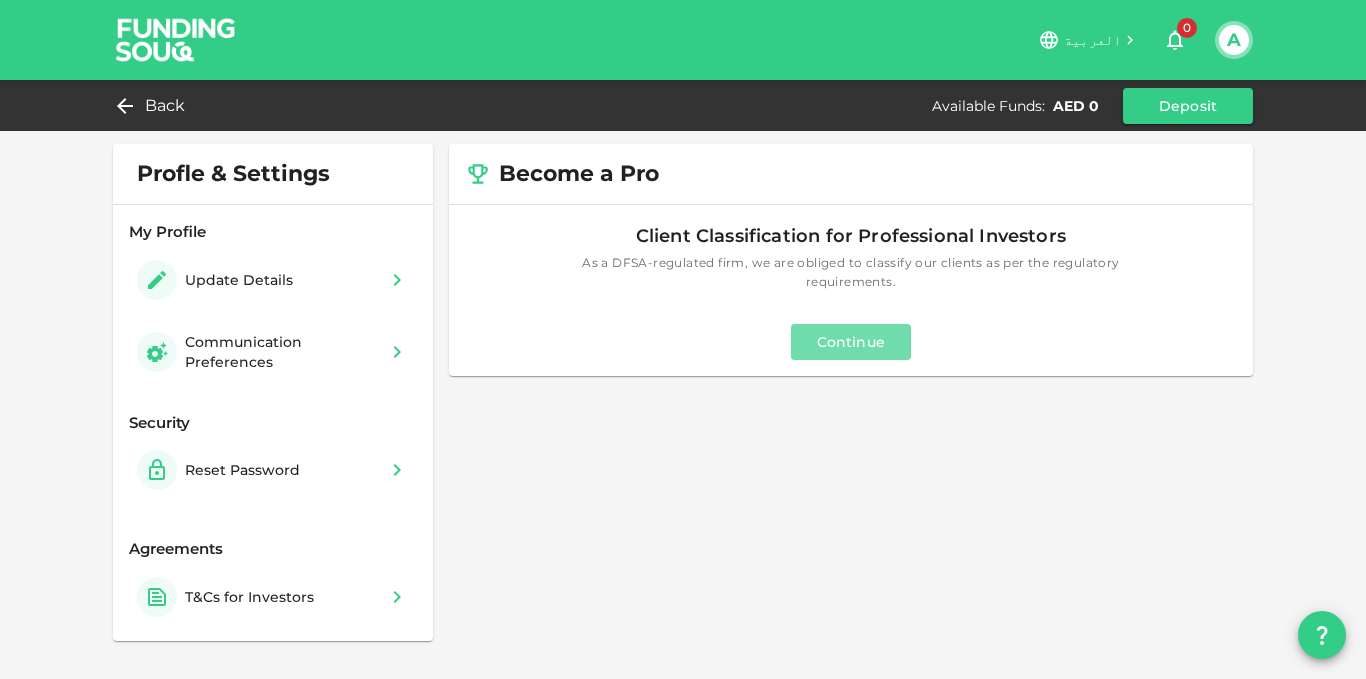 click on "Continue" at bounding box center [851, 342] 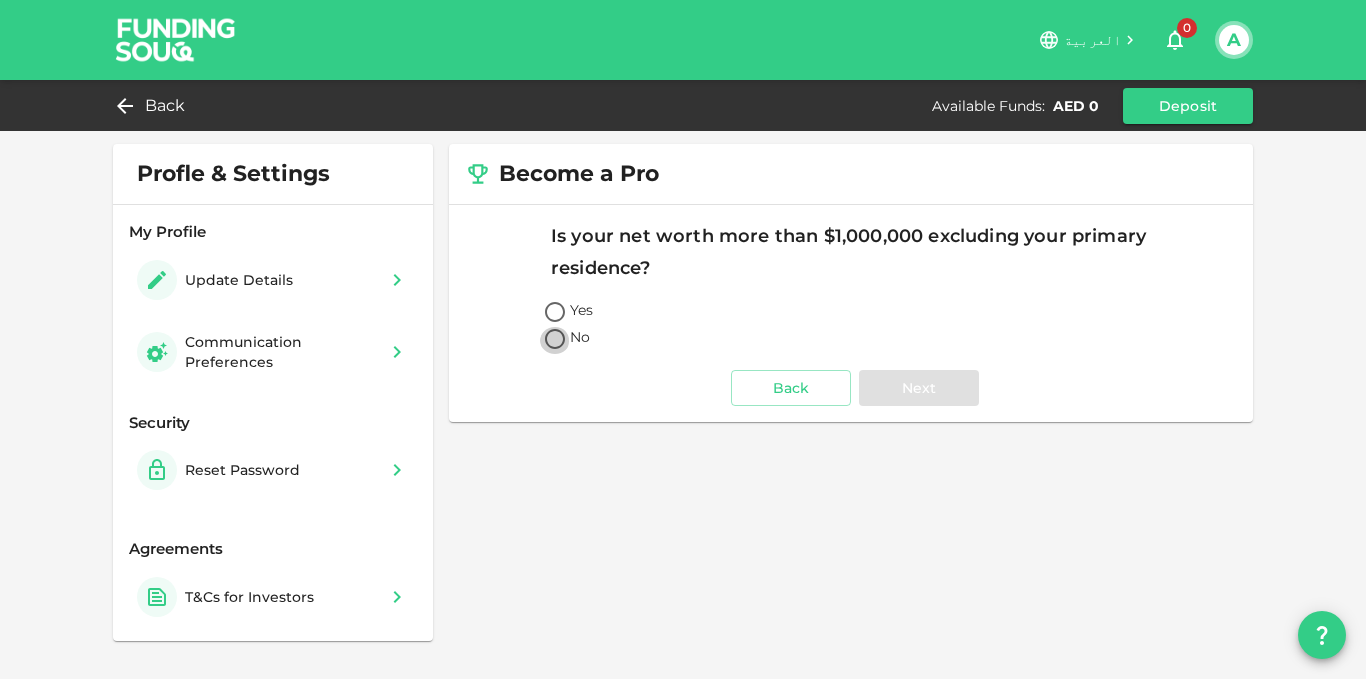 click on "No" at bounding box center [555, 340] 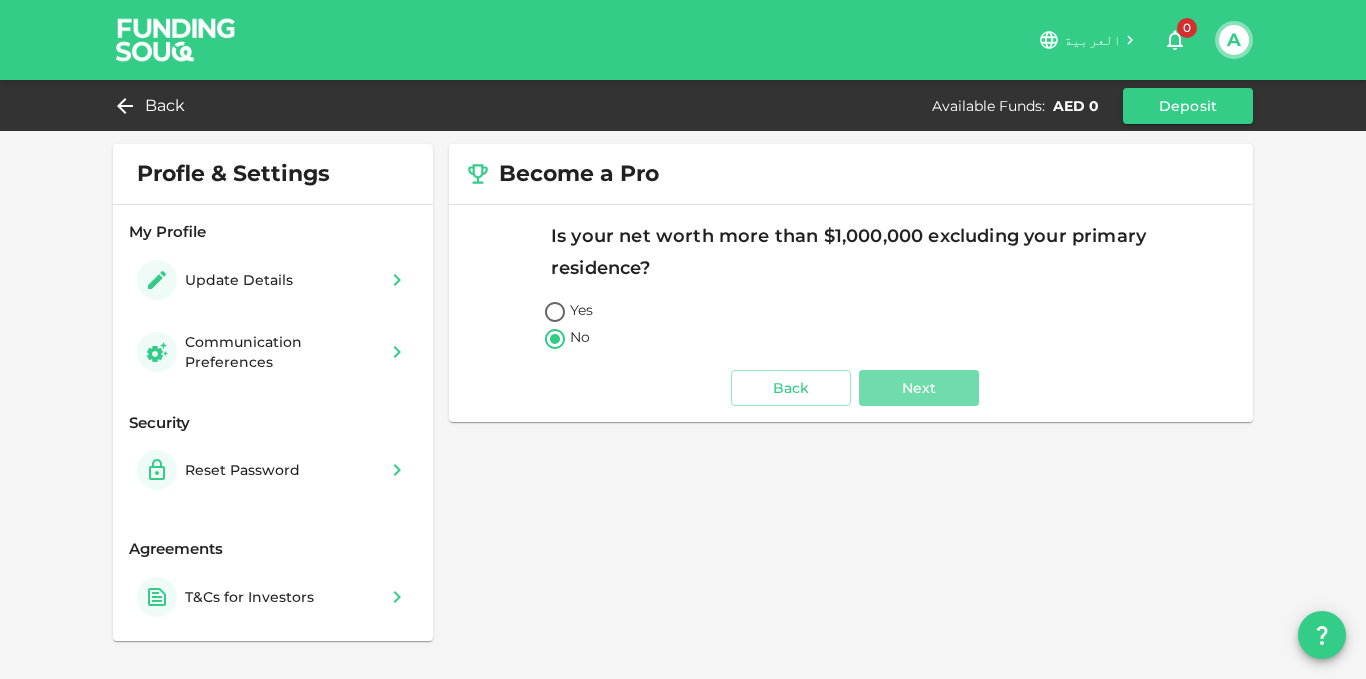 click on "Next" at bounding box center [919, 388] 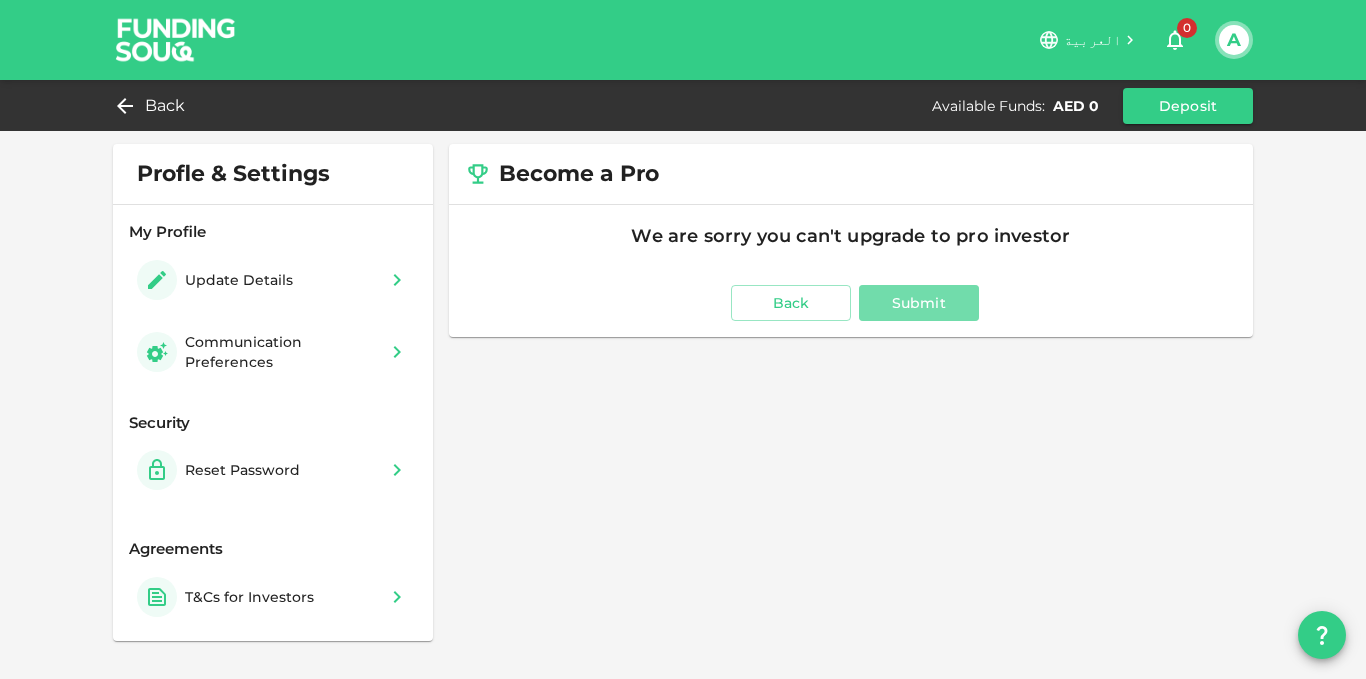 click on "Submit" at bounding box center (919, 303) 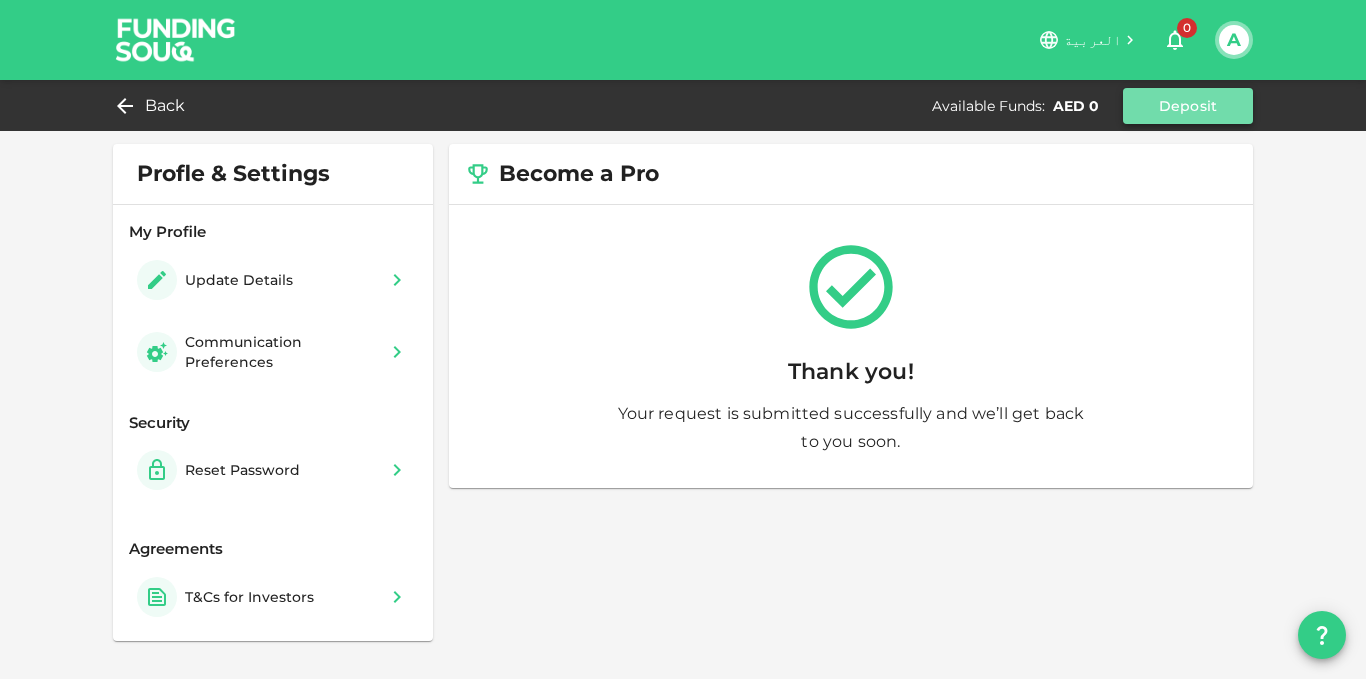 click on "Deposit" at bounding box center (1188, 106) 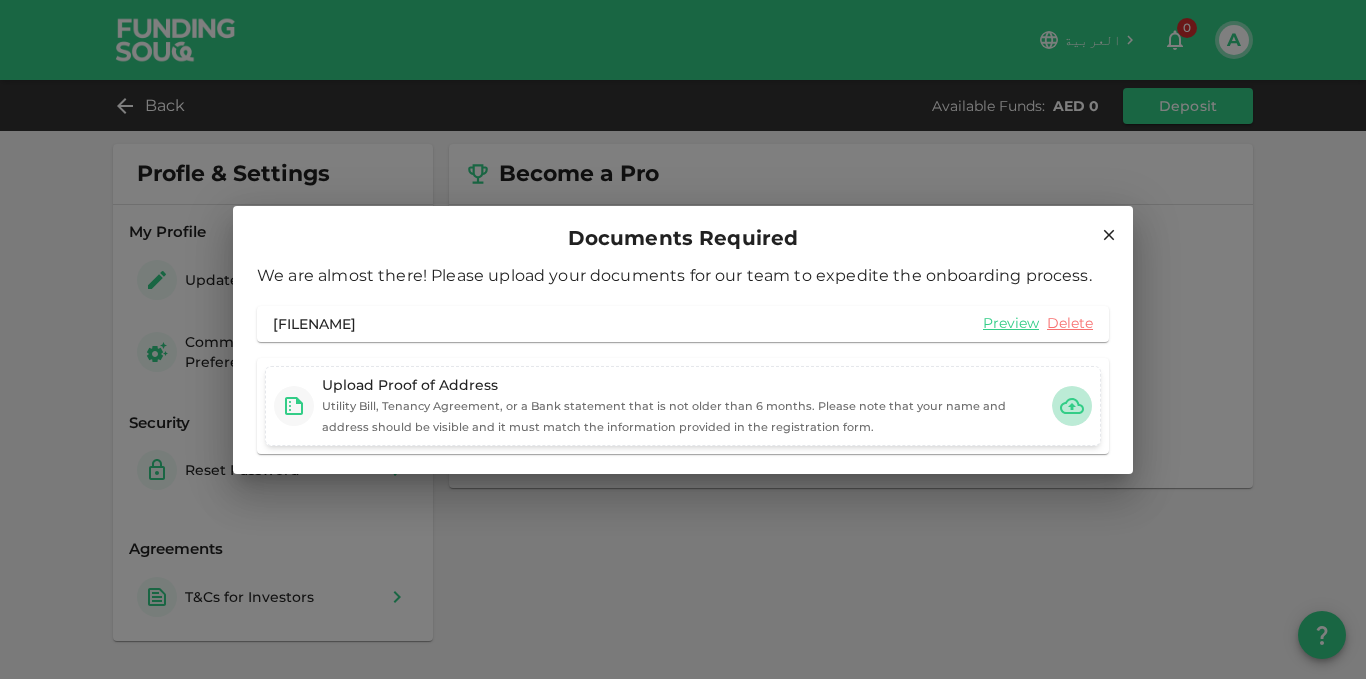 click 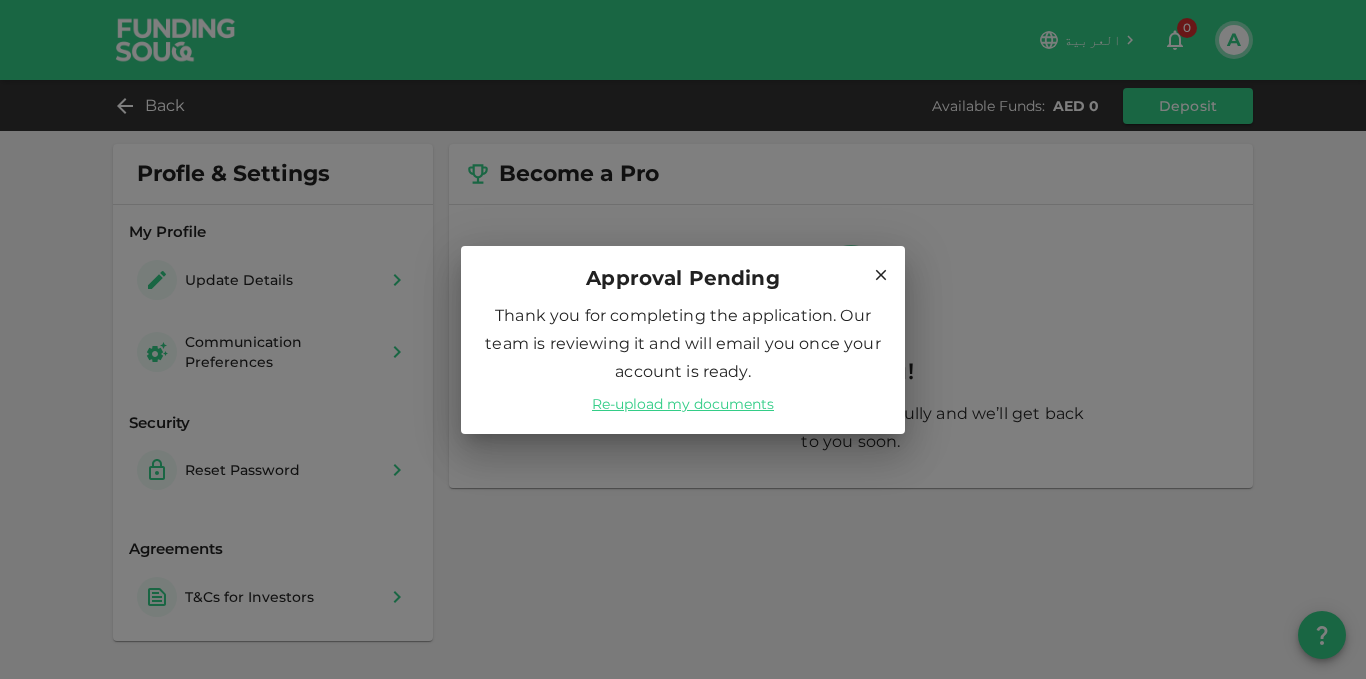 click 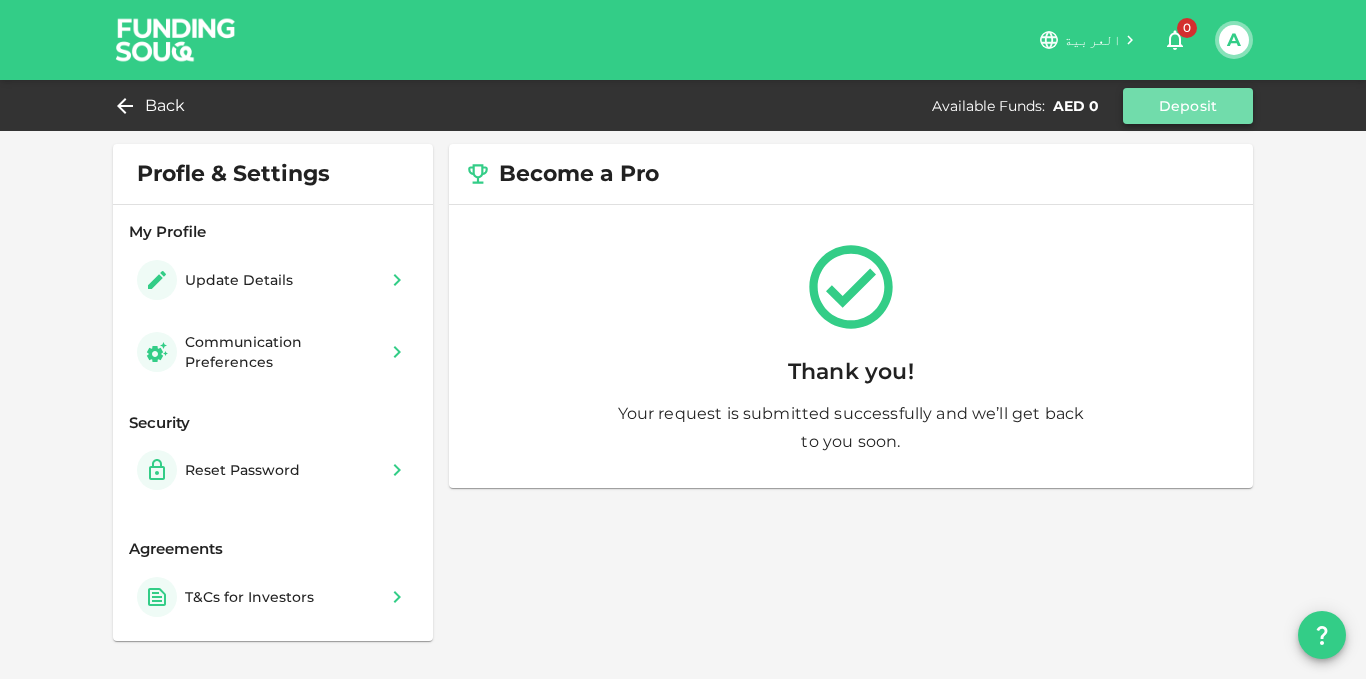 click on "Deposit" at bounding box center [1188, 106] 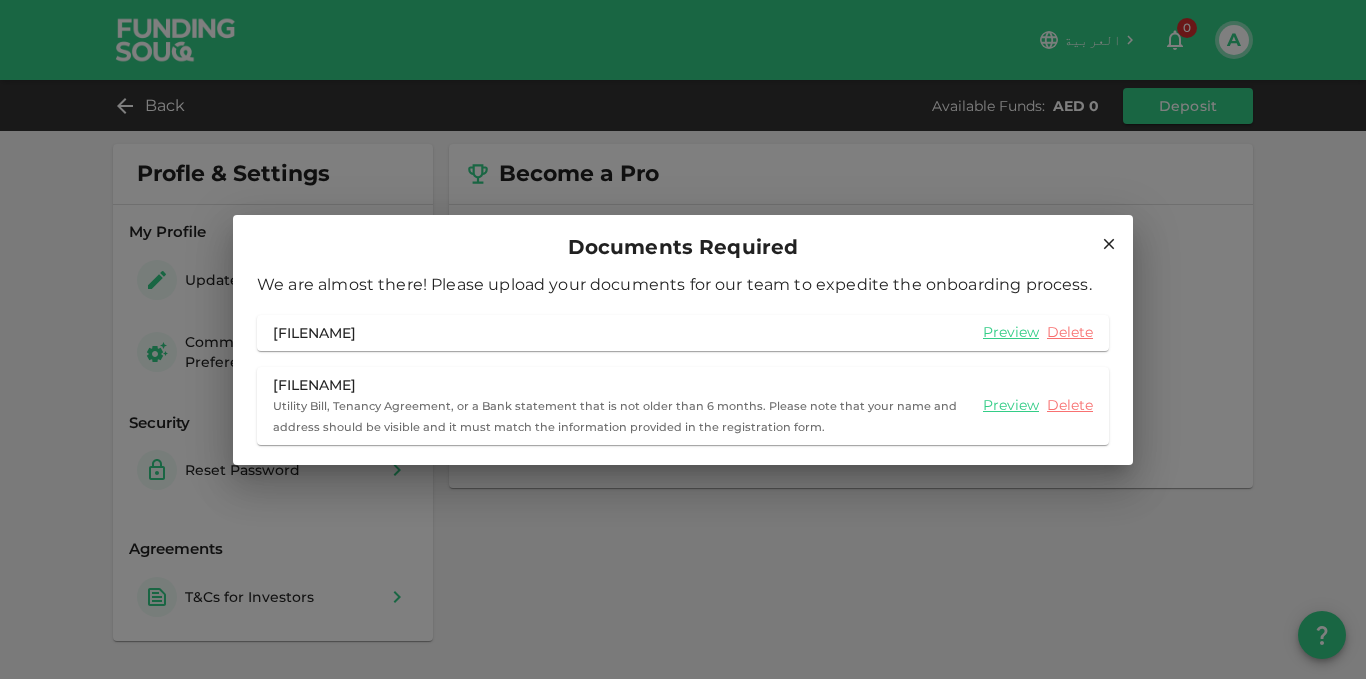 click 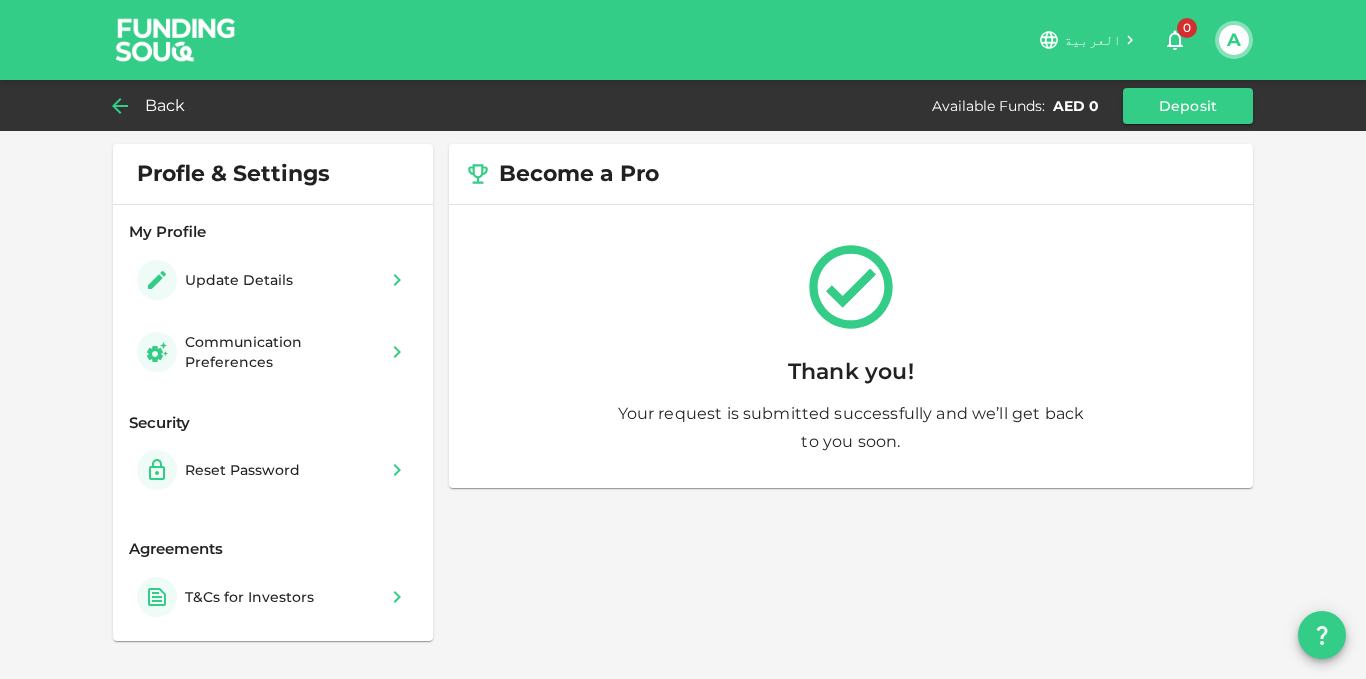 click on "Back" at bounding box center [165, 106] 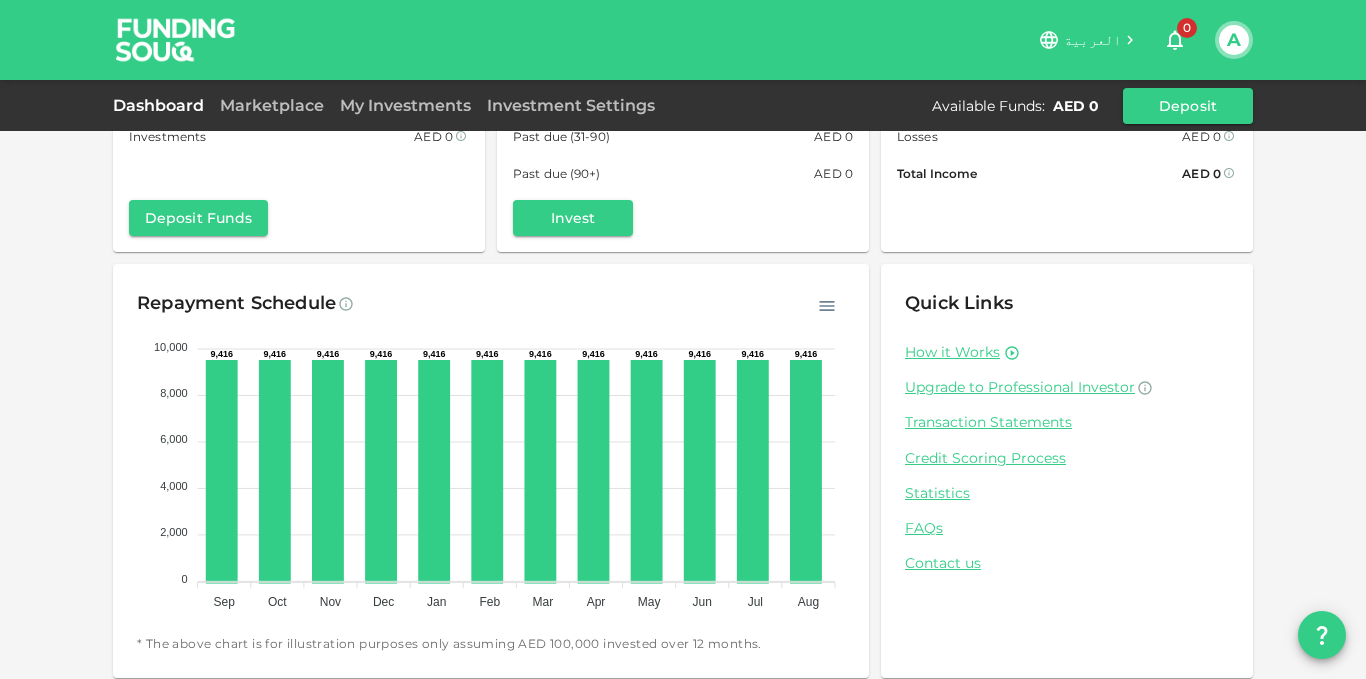 scroll, scrollTop: 169, scrollLeft: 0, axis: vertical 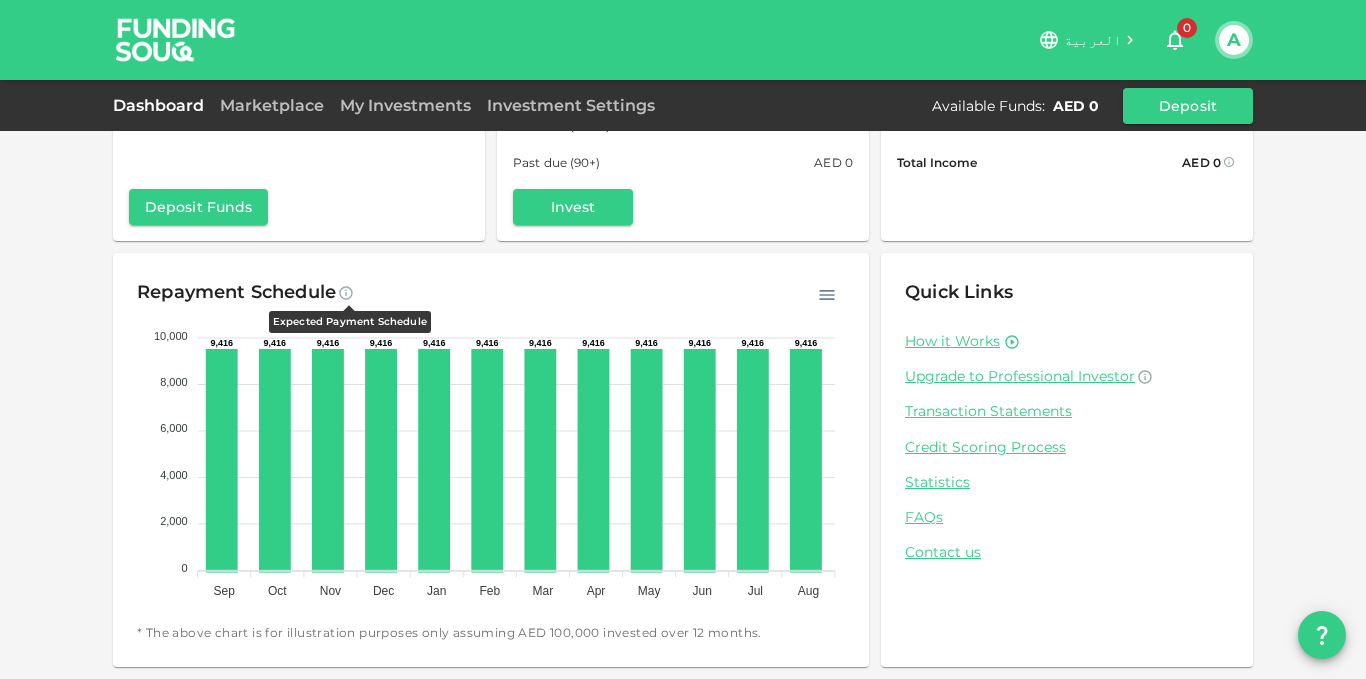 click 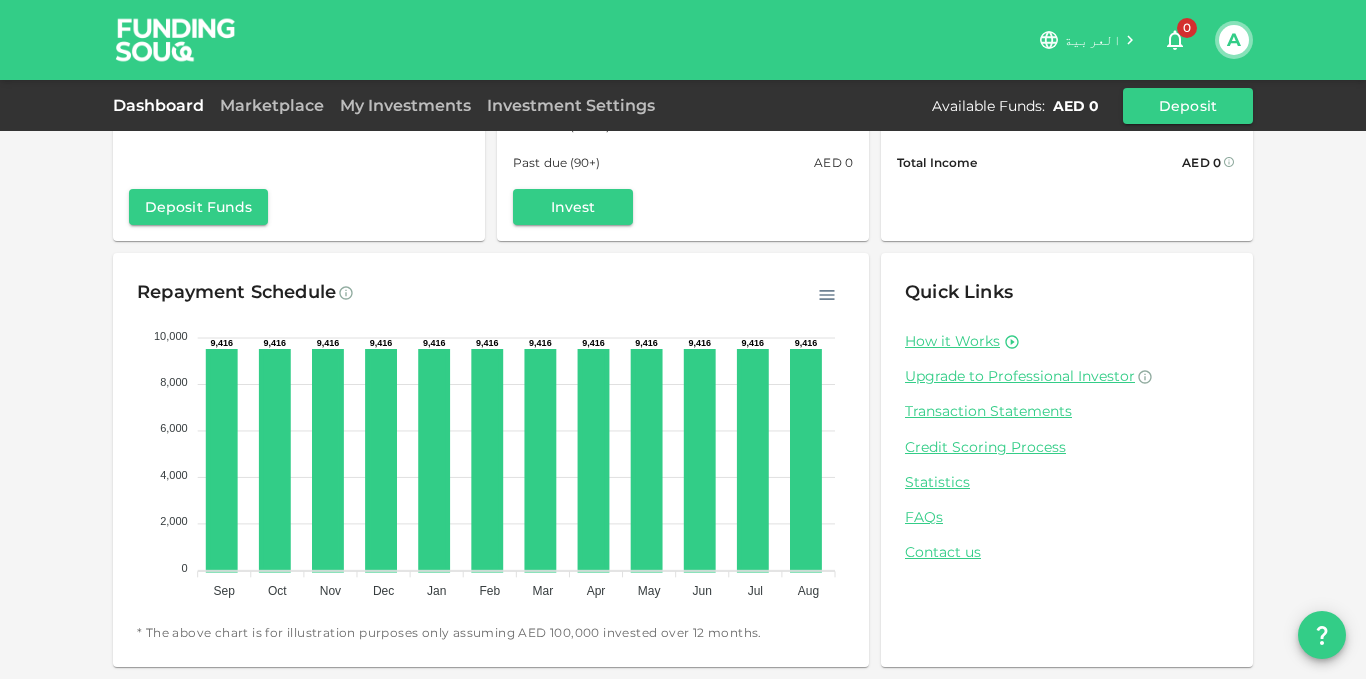click 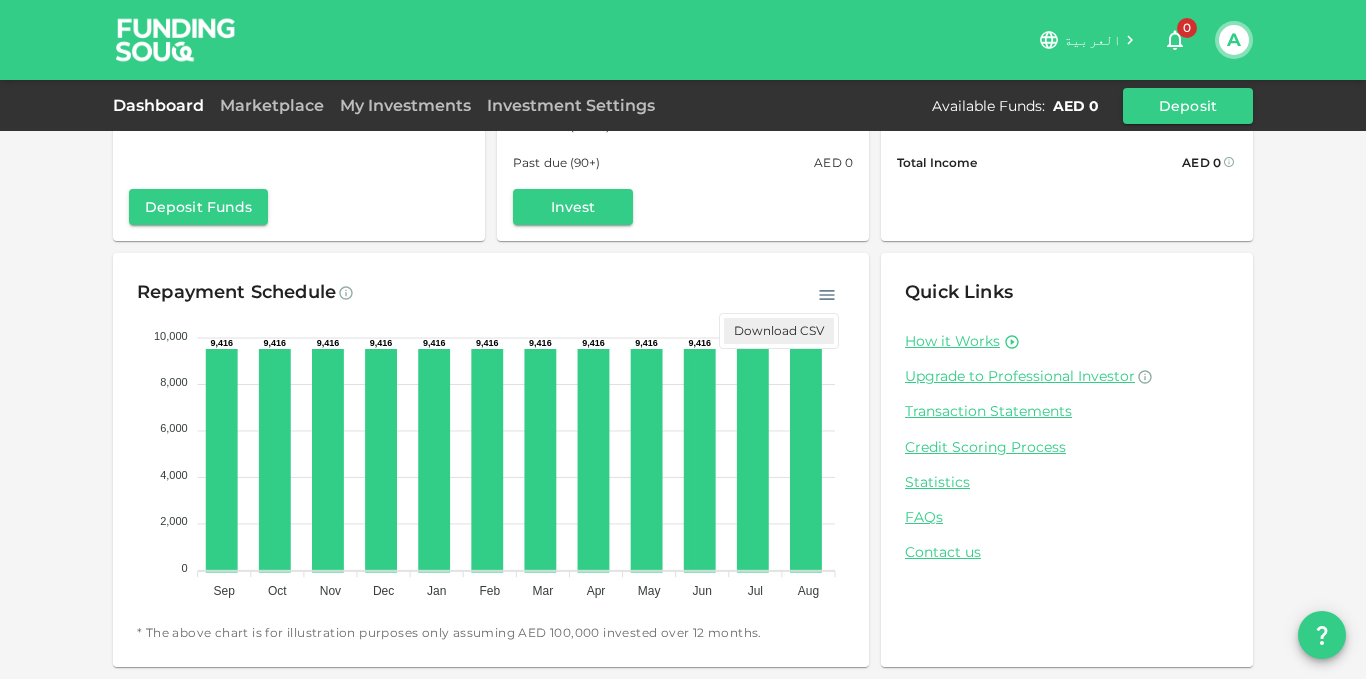 click on "Download CSV" at bounding box center [779, 331] 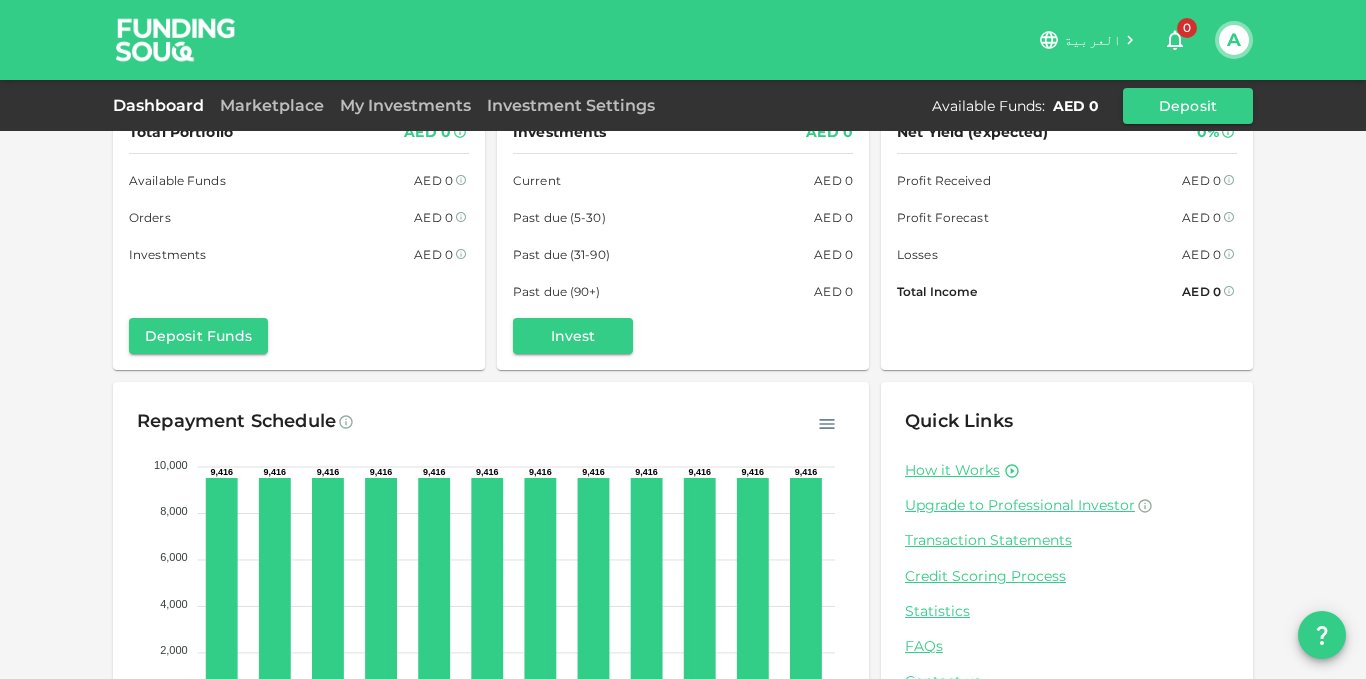 scroll, scrollTop: 0, scrollLeft: 0, axis: both 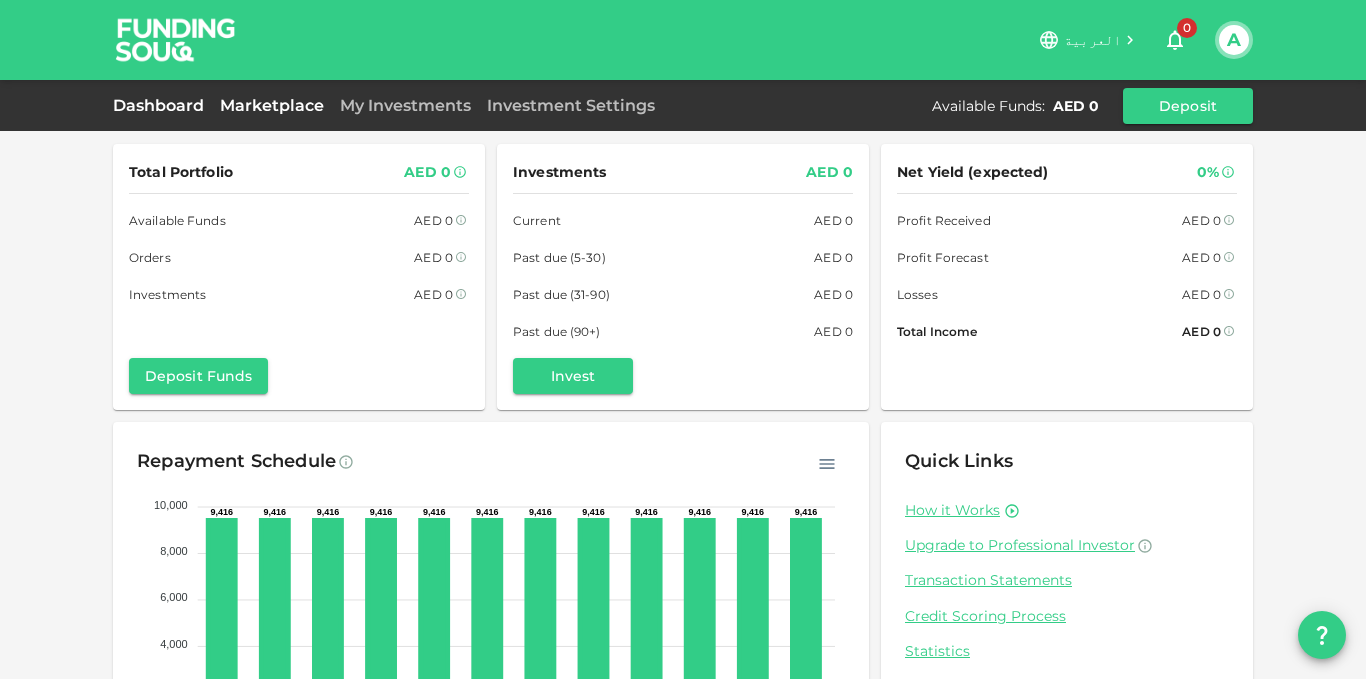 click on "Marketplace" at bounding box center [272, 105] 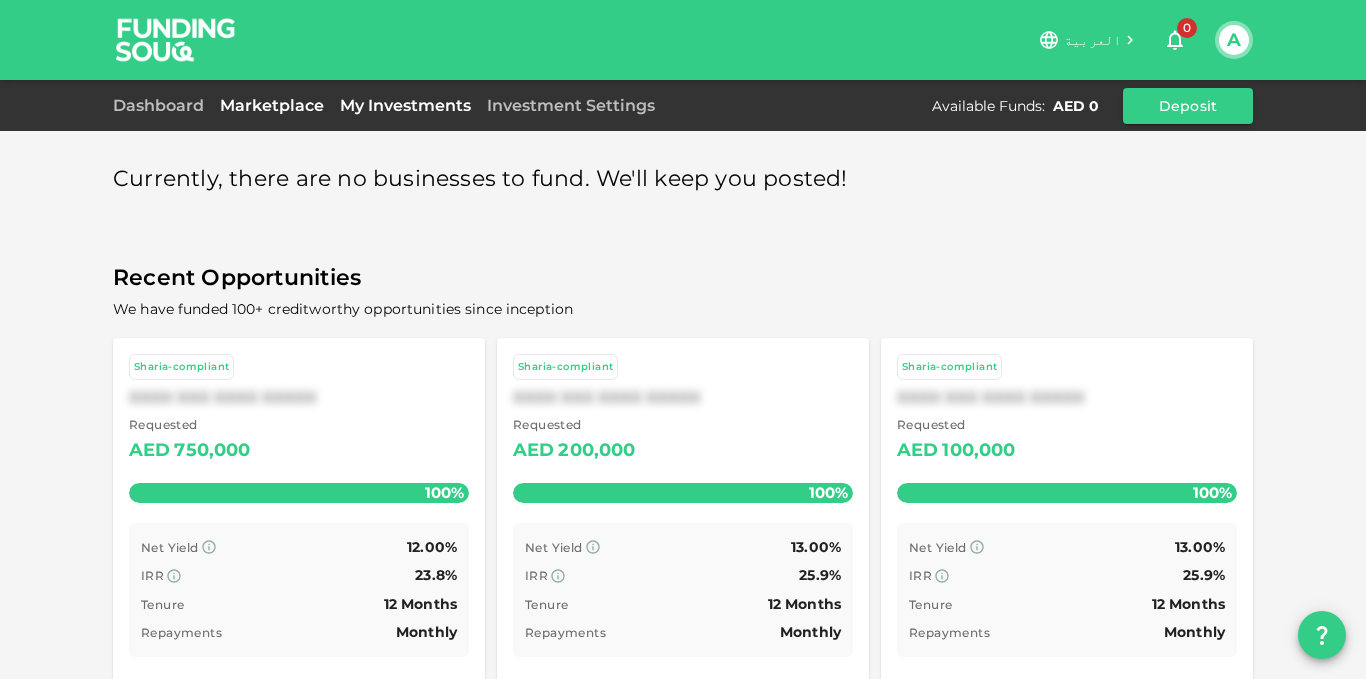 click on "My Investments" at bounding box center [405, 105] 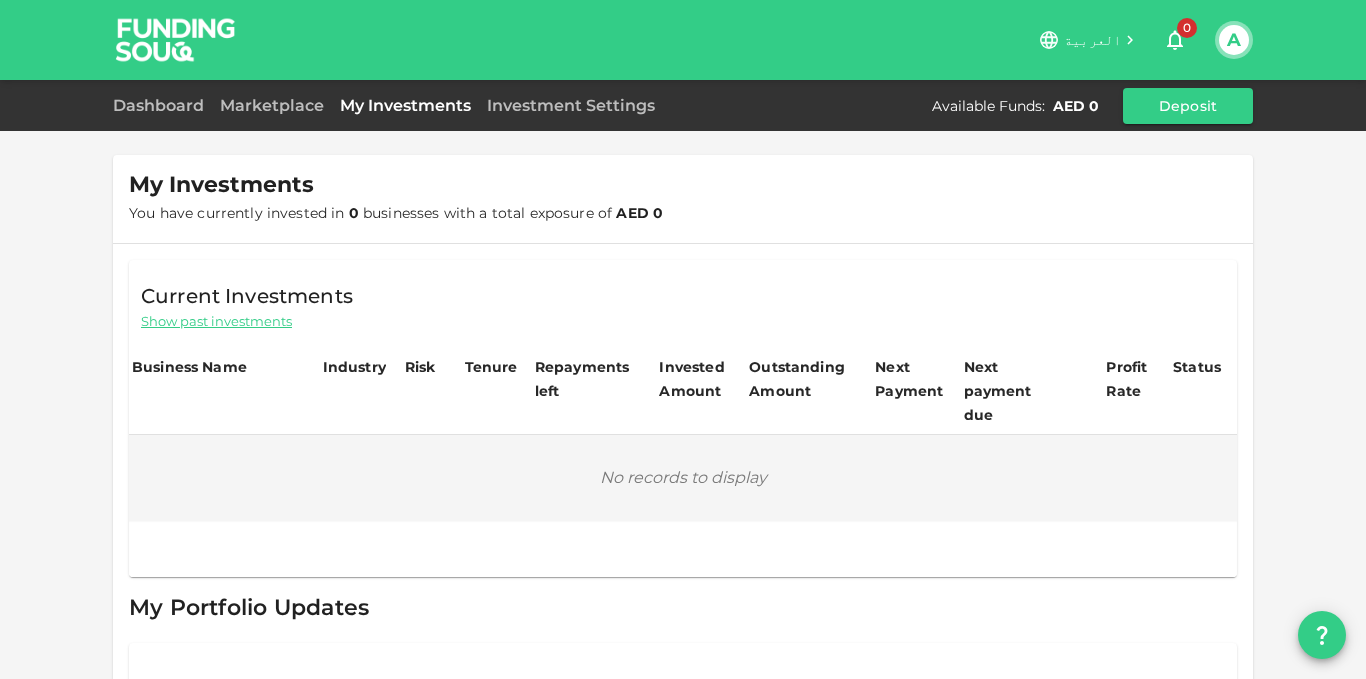 scroll, scrollTop: 0, scrollLeft: 0, axis: both 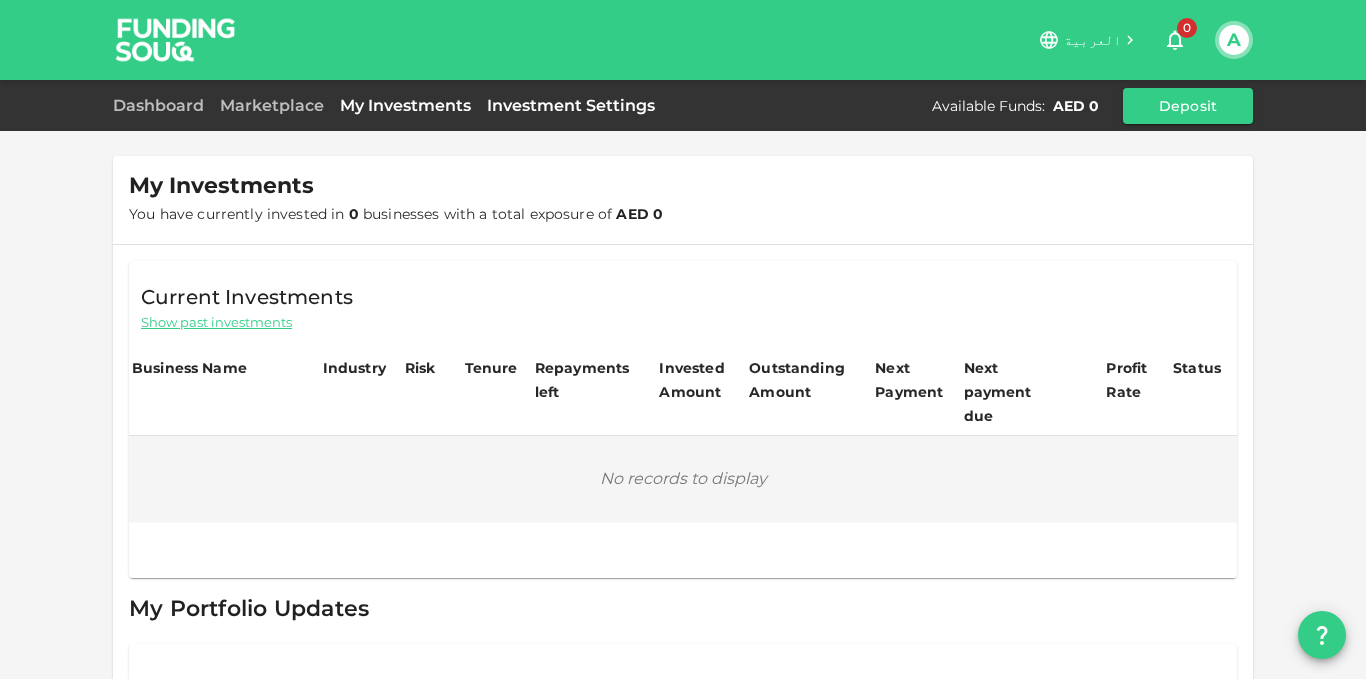 click on "Investment Settings" at bounding box center (571, 105) 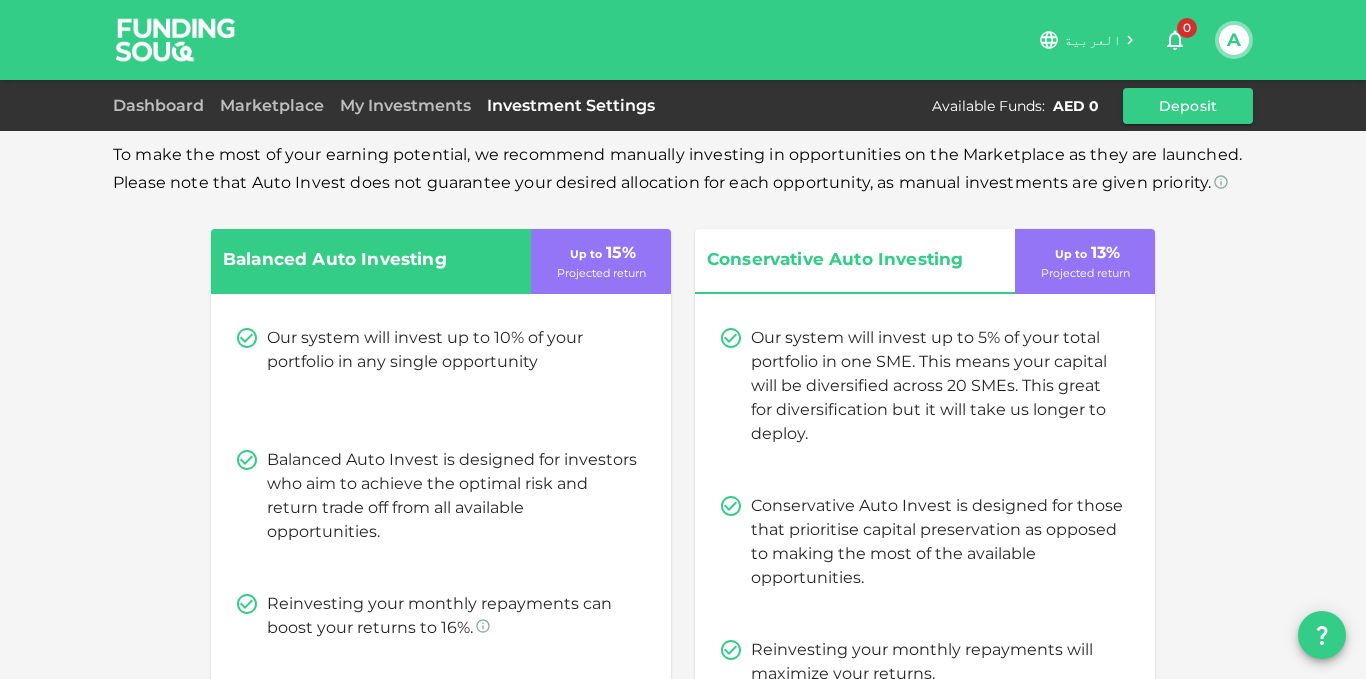 scroll, scrollTop: 0, scrollLeft: 0, axis: both 